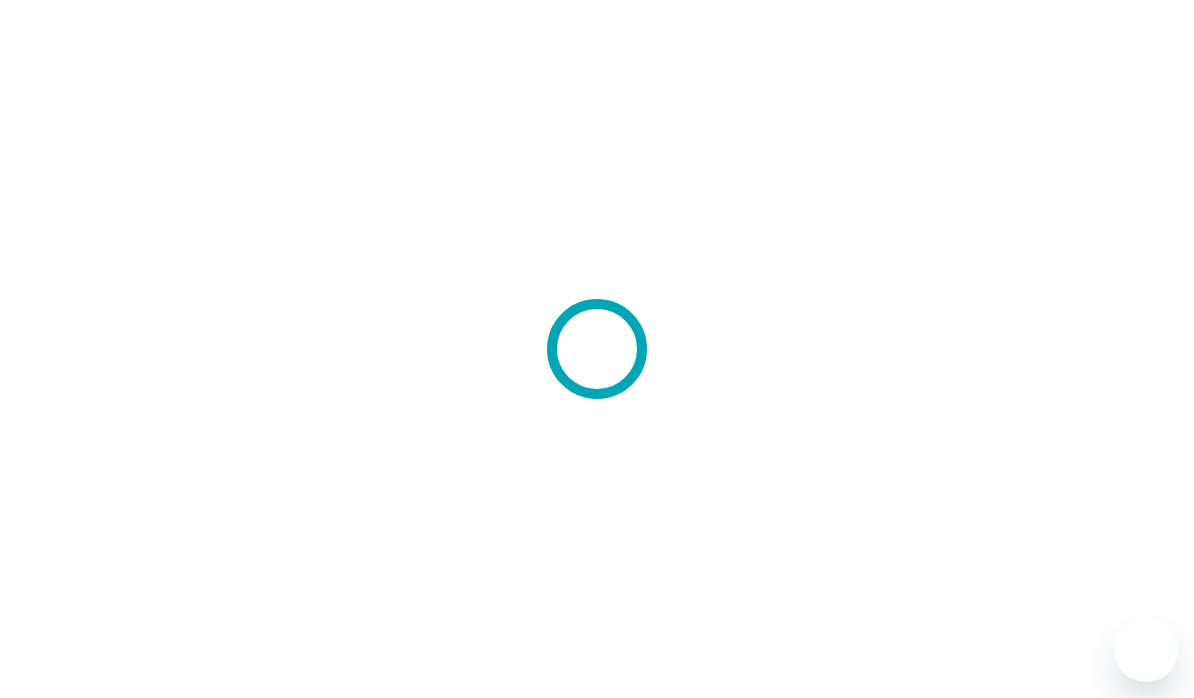 scroll, scrollTop: 0, scrollLeft: 0, axis: both 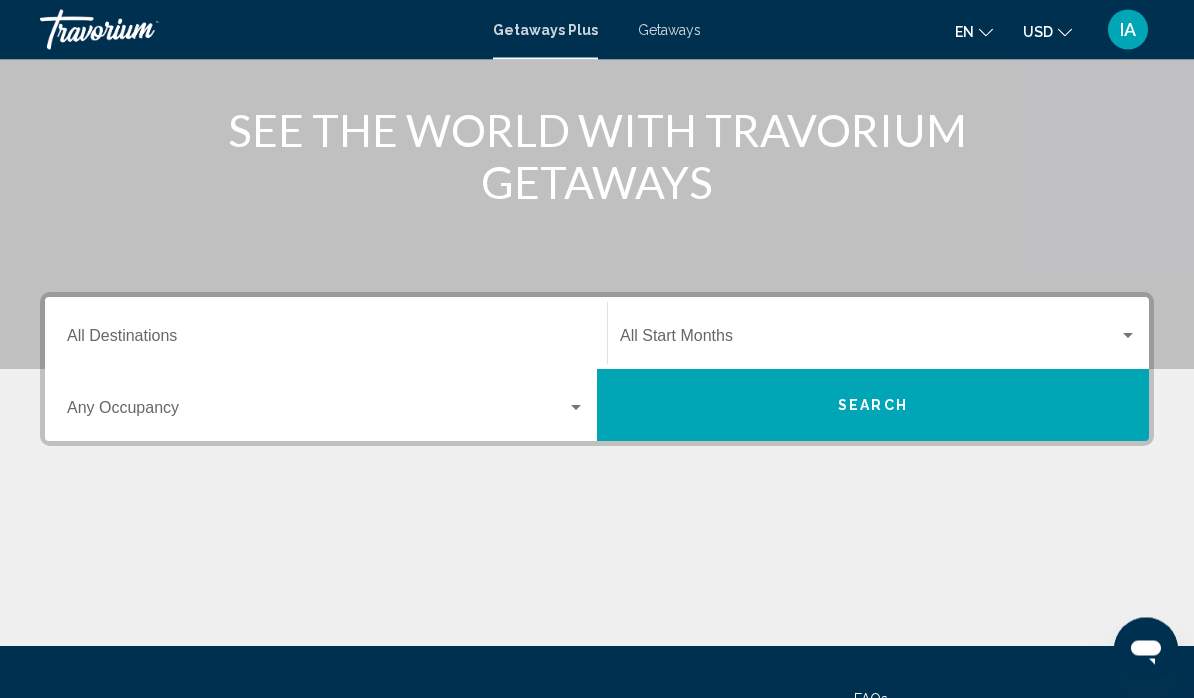 click on "Destination All Destinations" at bounding box center (326, 341) 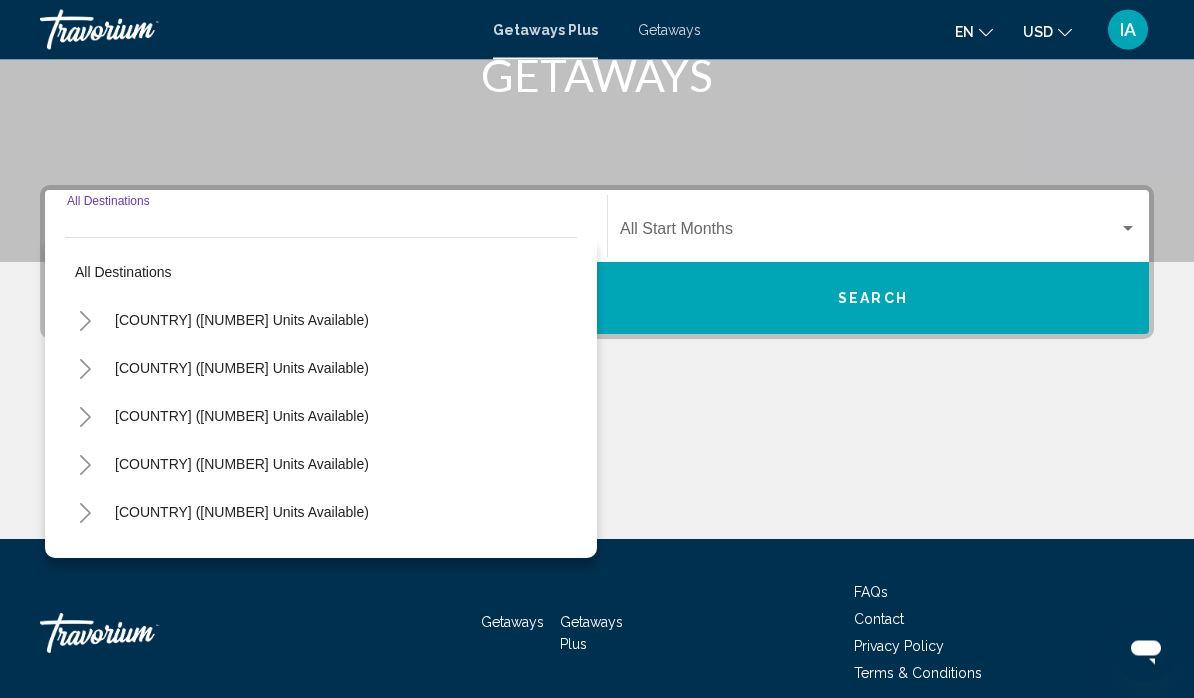scroll, scrollTop: 346, scrollLeft: 0, axis: vertical 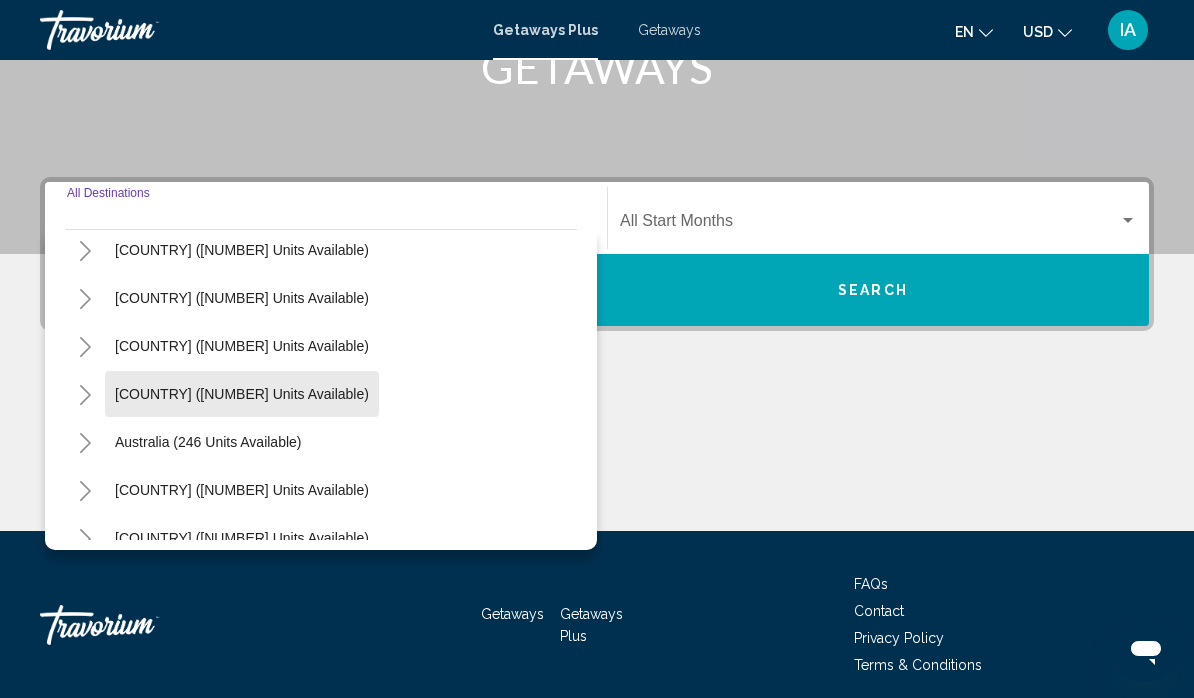 click on "Europe (3,286 units available)" at bounding box center (208, 442) 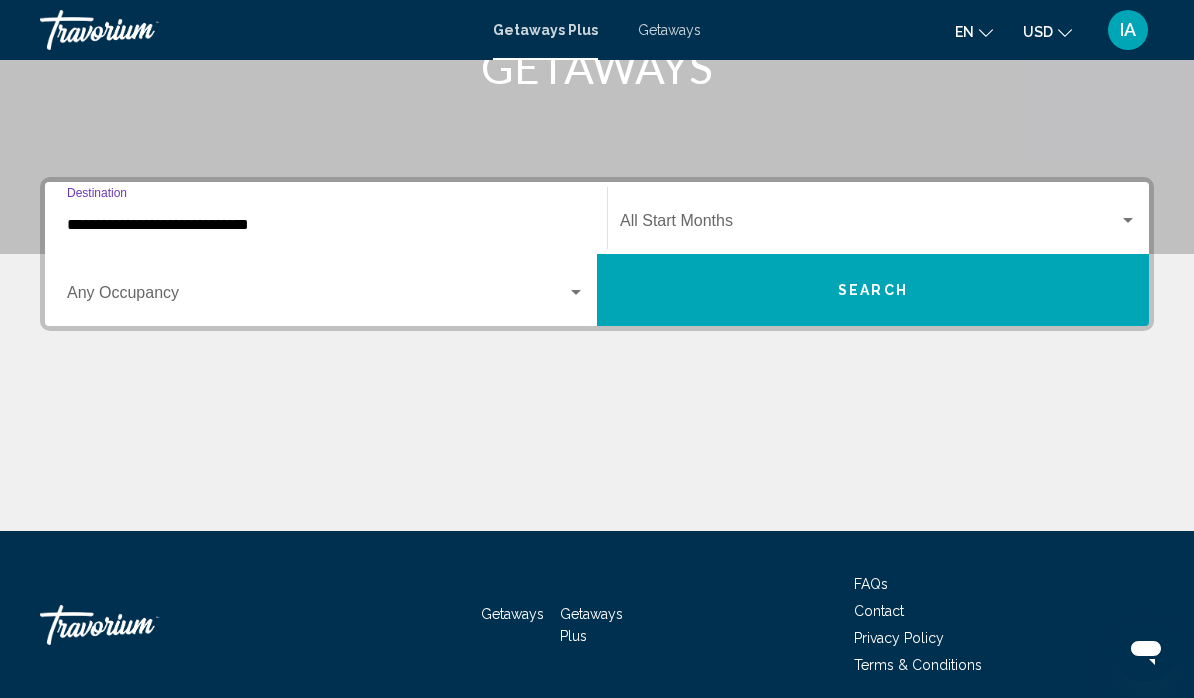 click at bounding box center [576, 293] 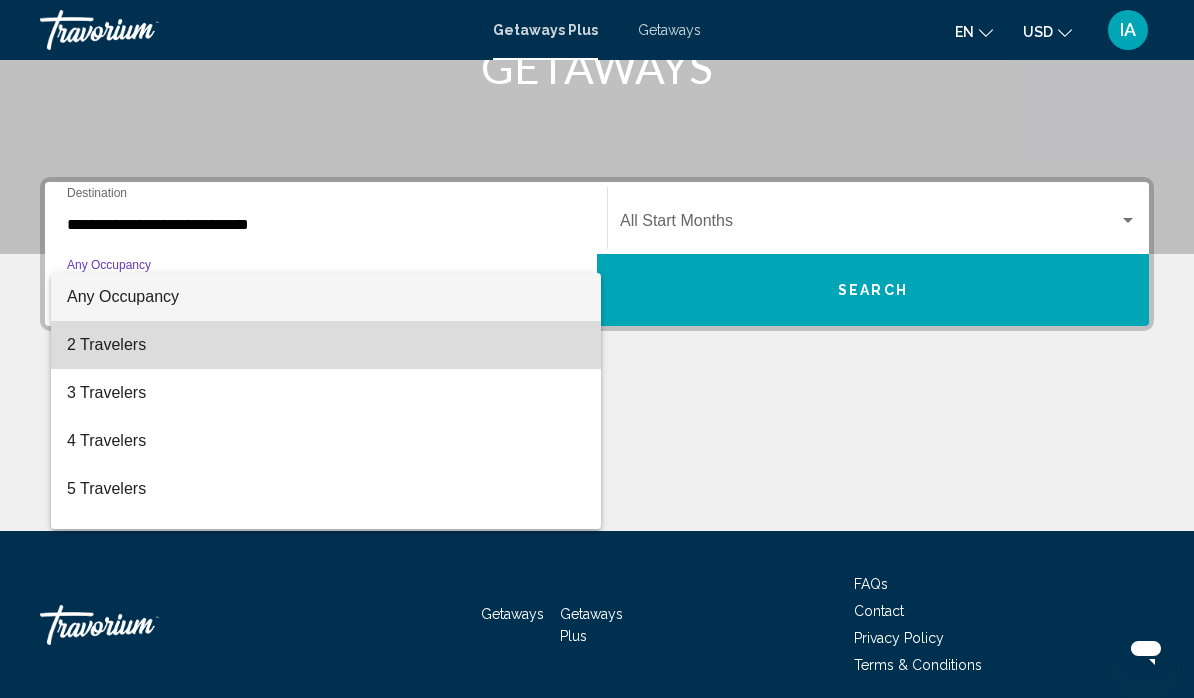 click on "2 Travelers" at bounding box center (326, 345) 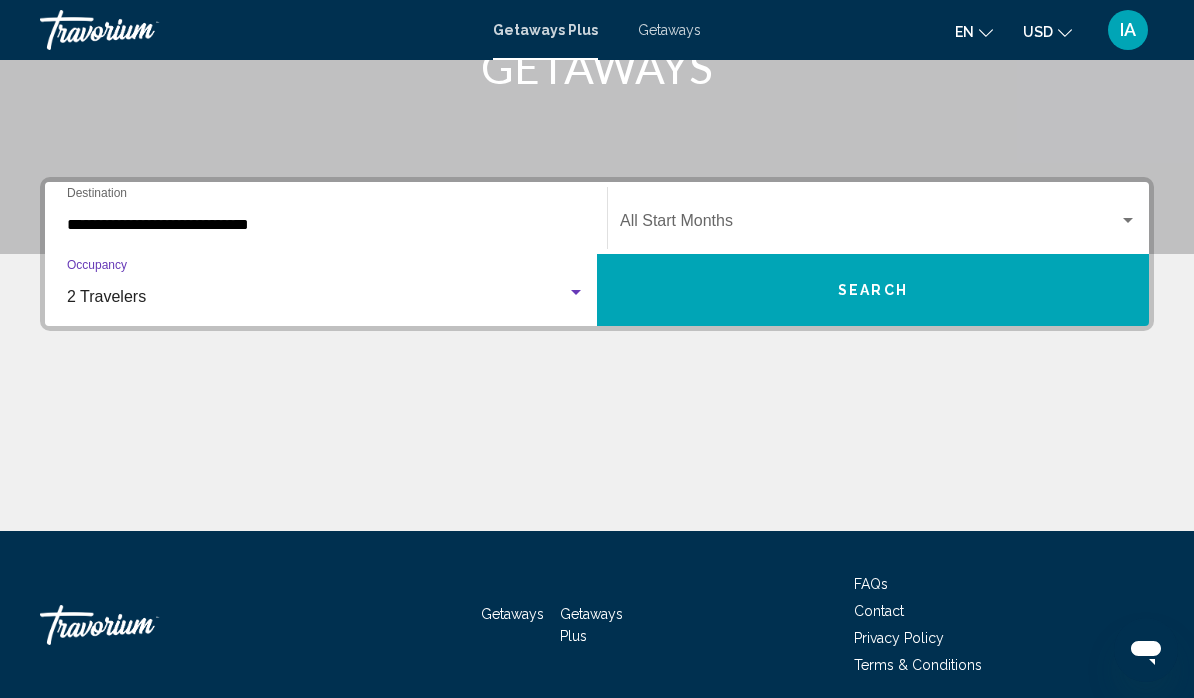 click at bounding box center (1128, 221) 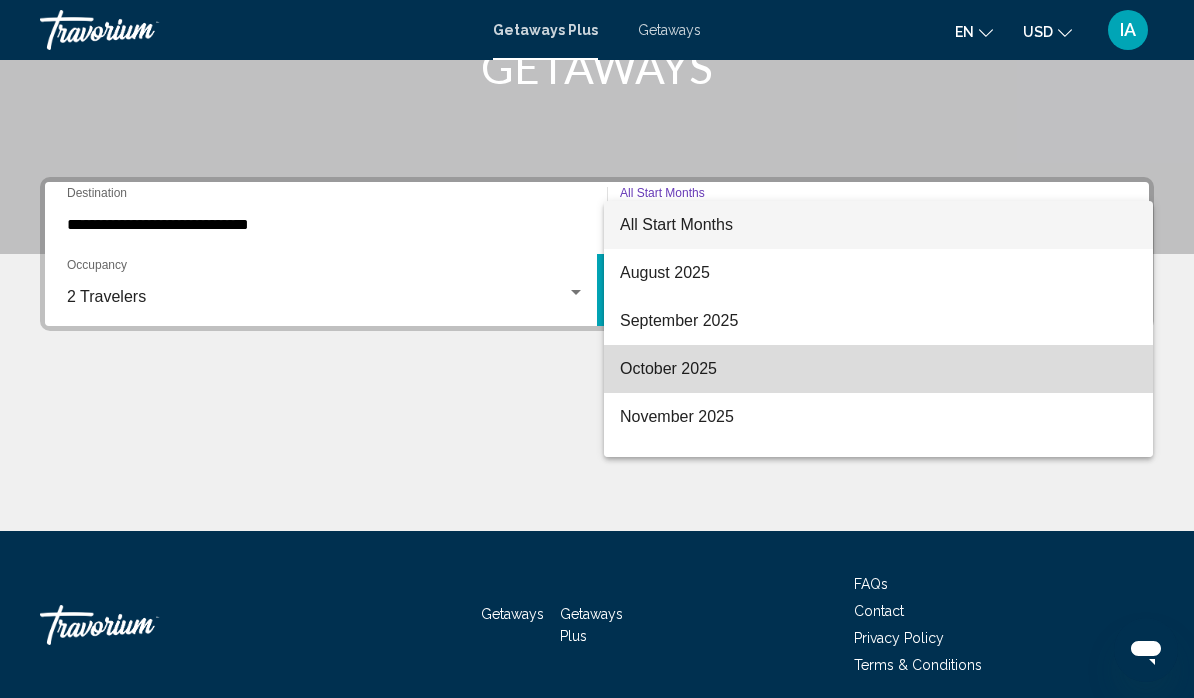 click on "October 2025" at bounding box center [878, 369] 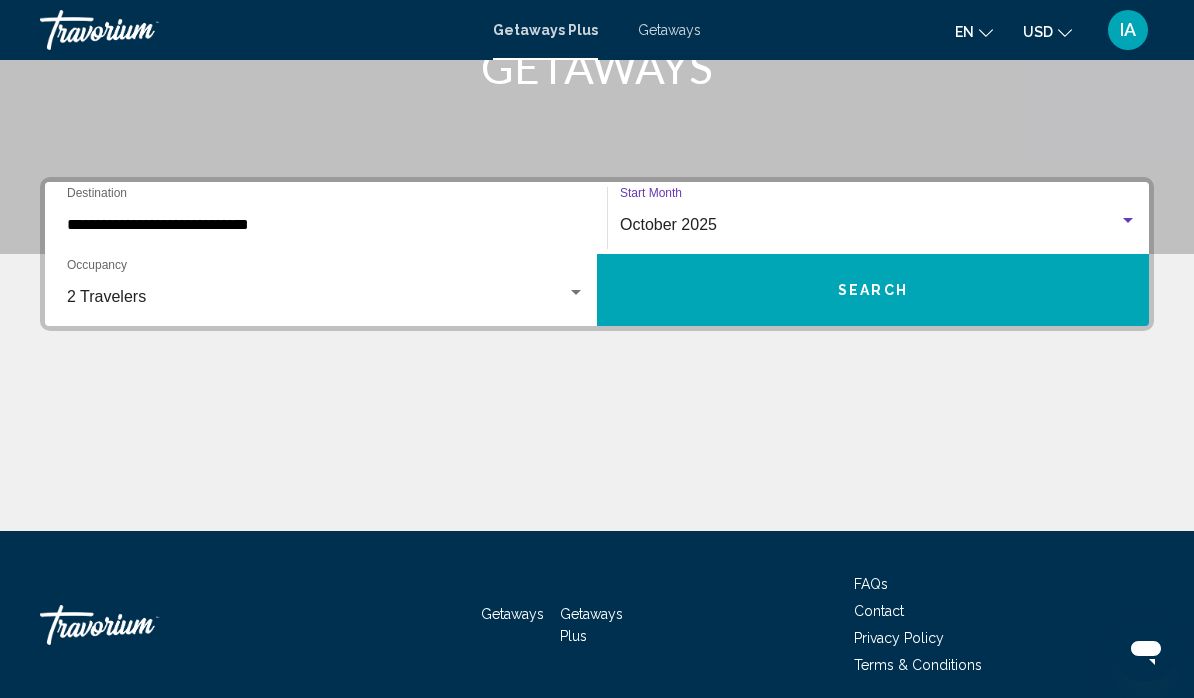 click on "Search" at bounding box center [873, 290] 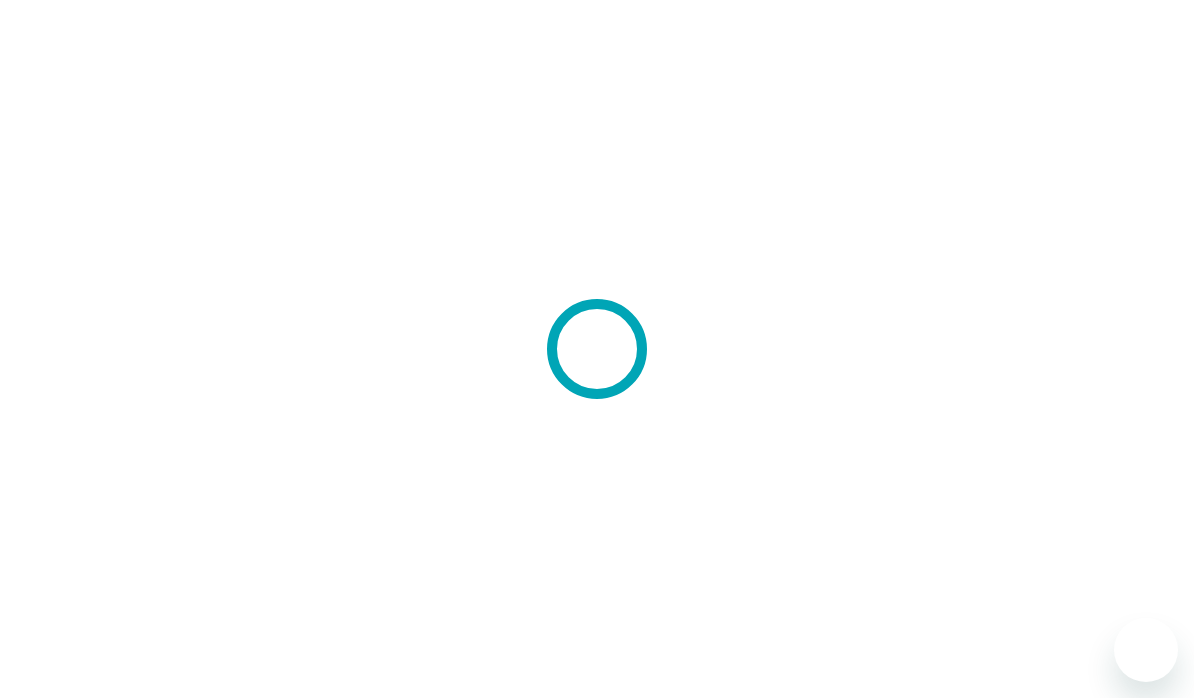 scroll, scrollTop: 0, scrollLeft: 0, axis: both 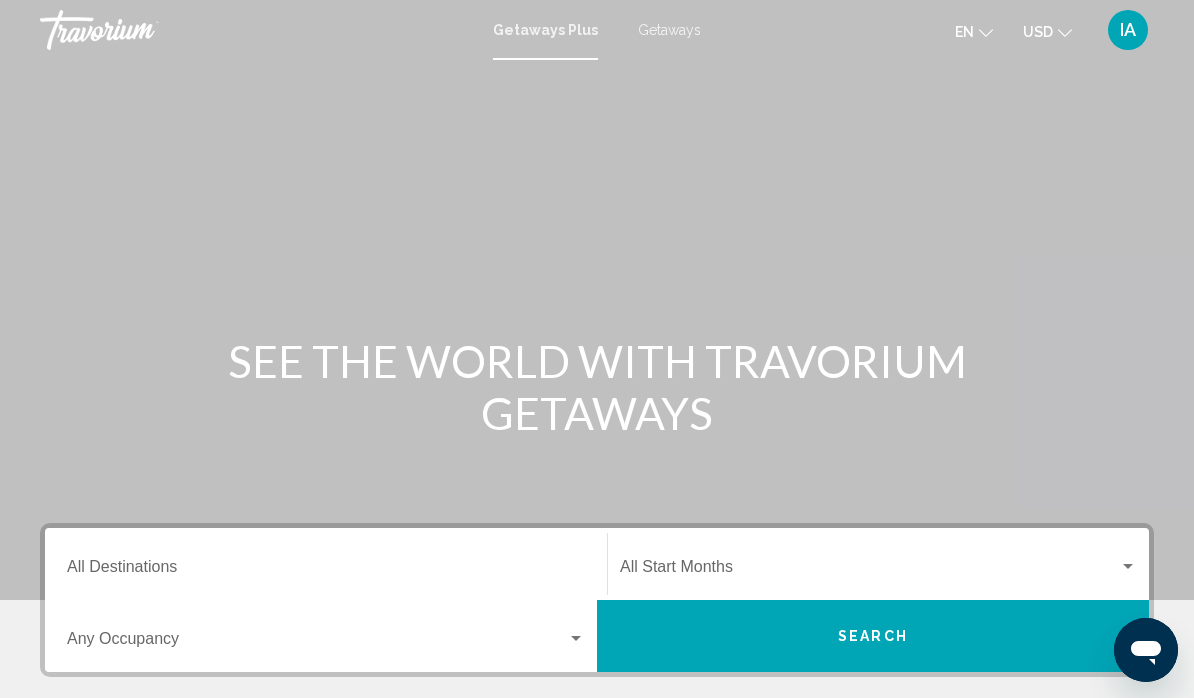 click on "Destination All Destinations" at bounding box center (326, 571) 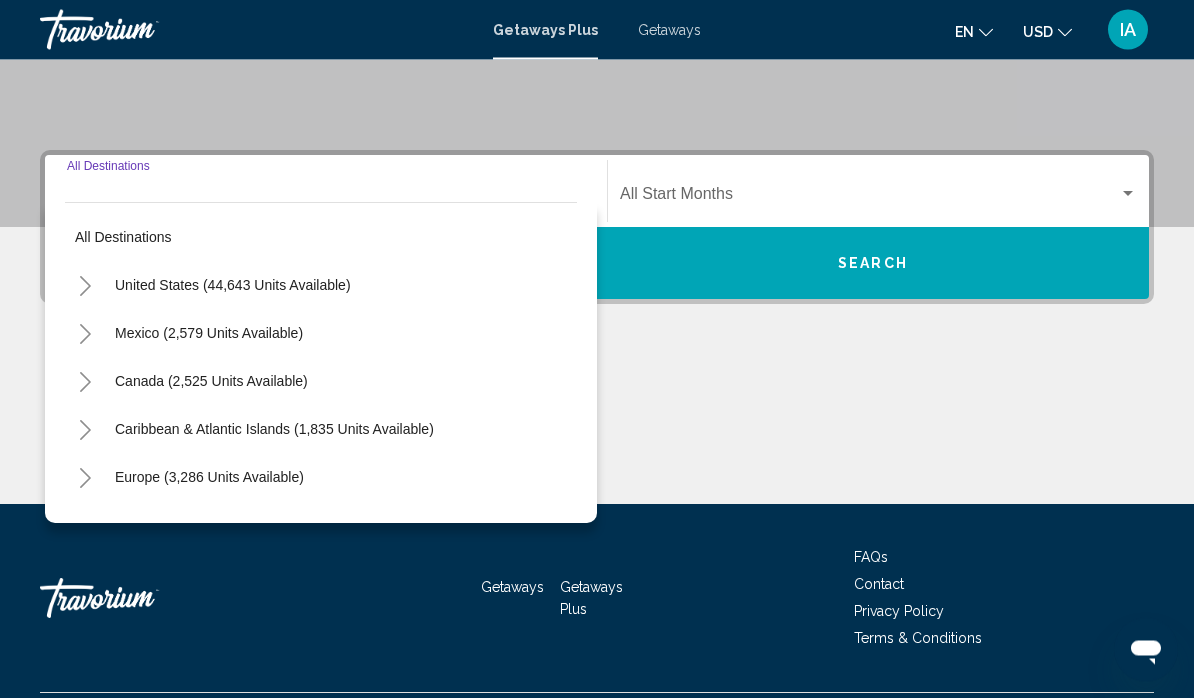 scroll, scrollTop: 424, scrollLeft: 0, axis: vertical 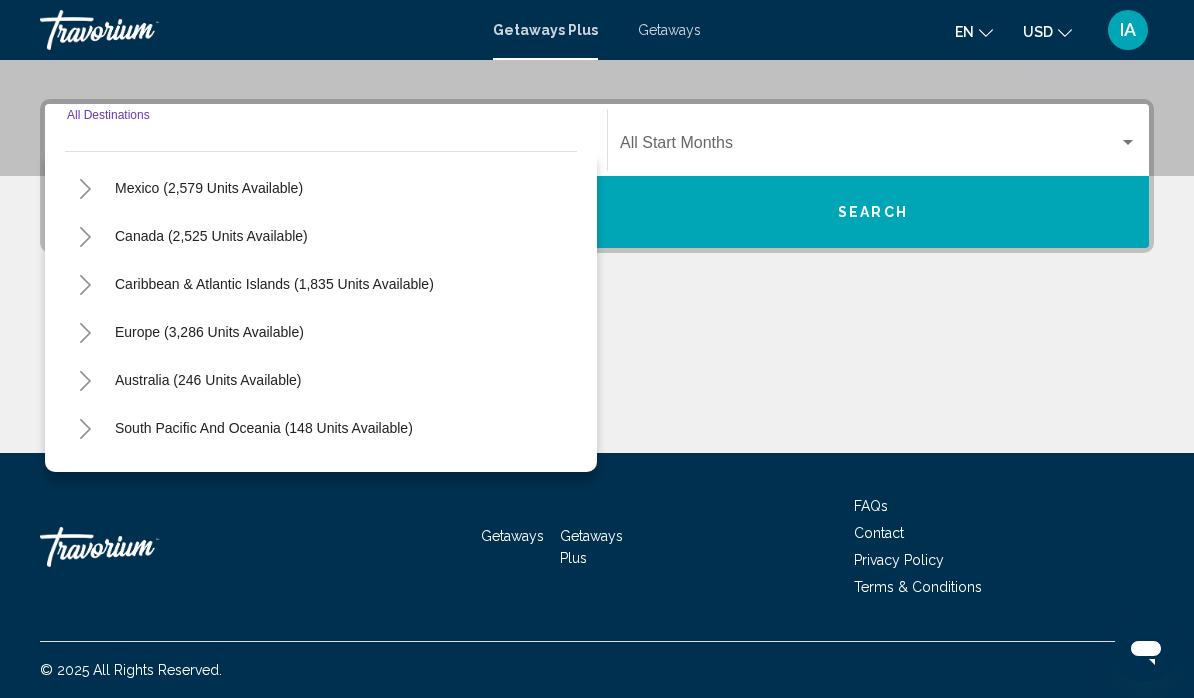 click on "Europe (3,286 units available)" at bounding box center (208, 380) 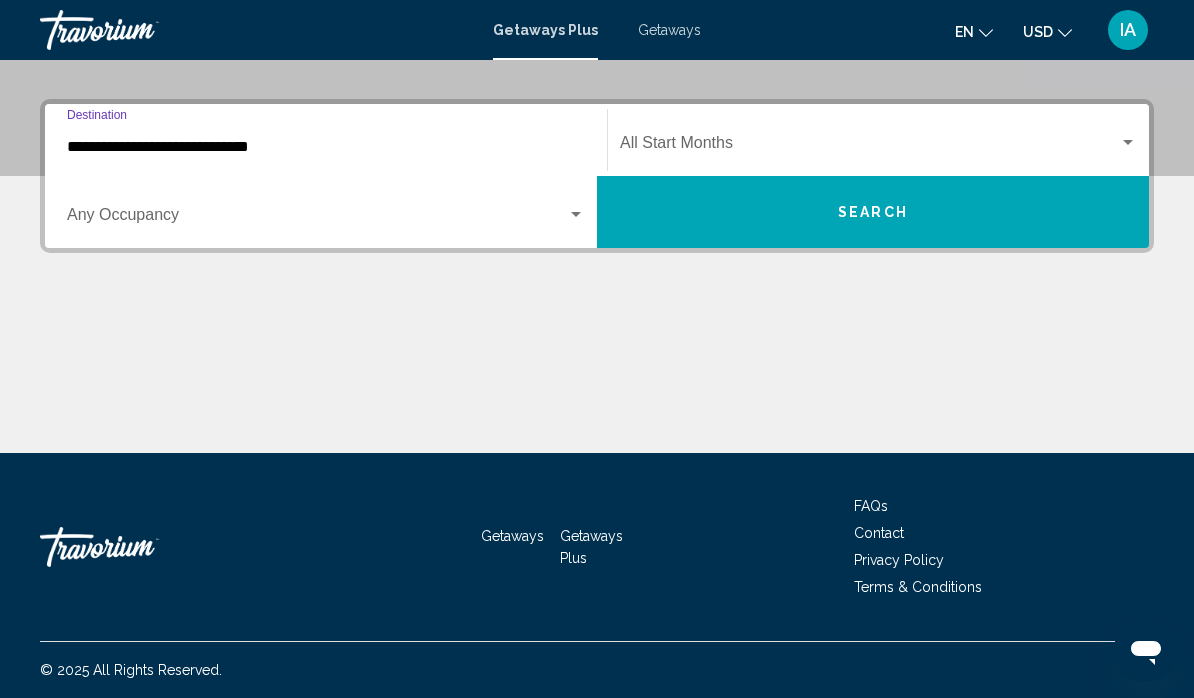 click at bounding box center (317, 219) 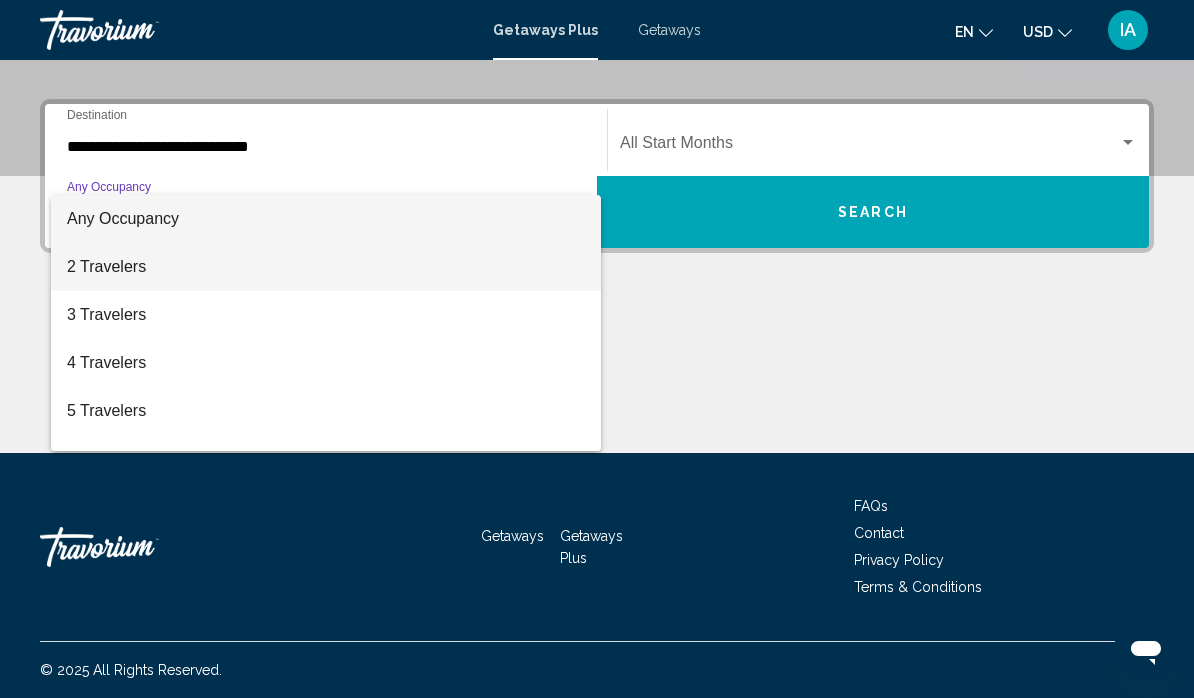 click on "2 Travelers" at bounding box center (326, 267) 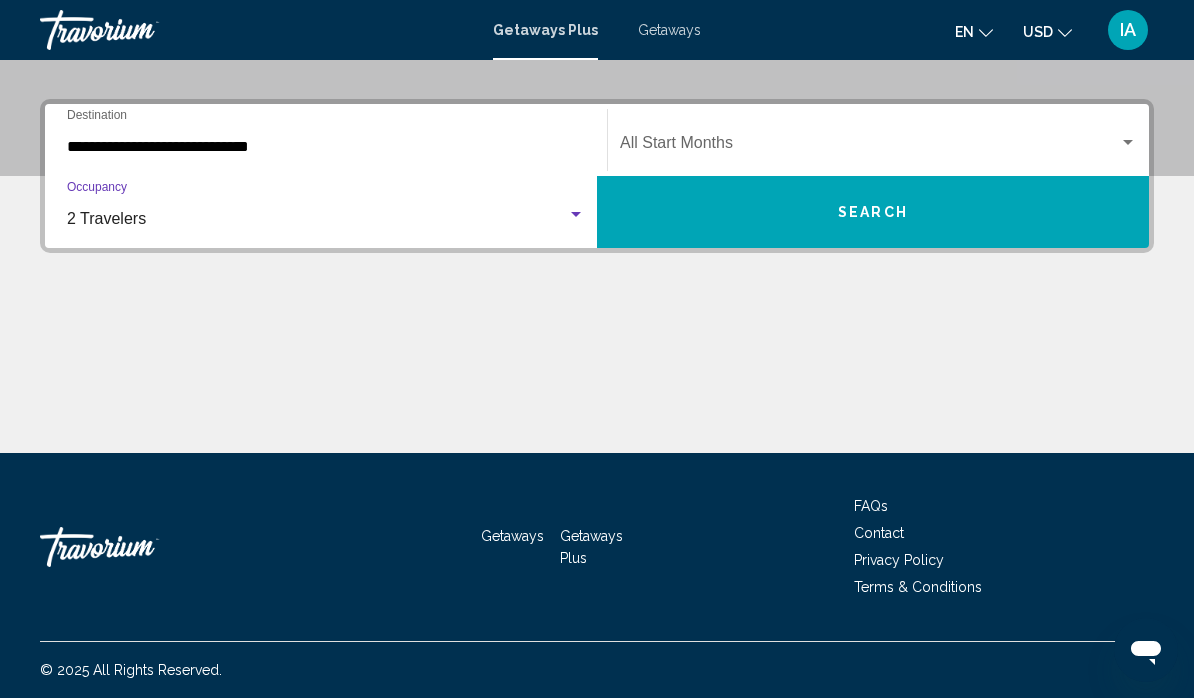 click at bounding box center [1128, 143] 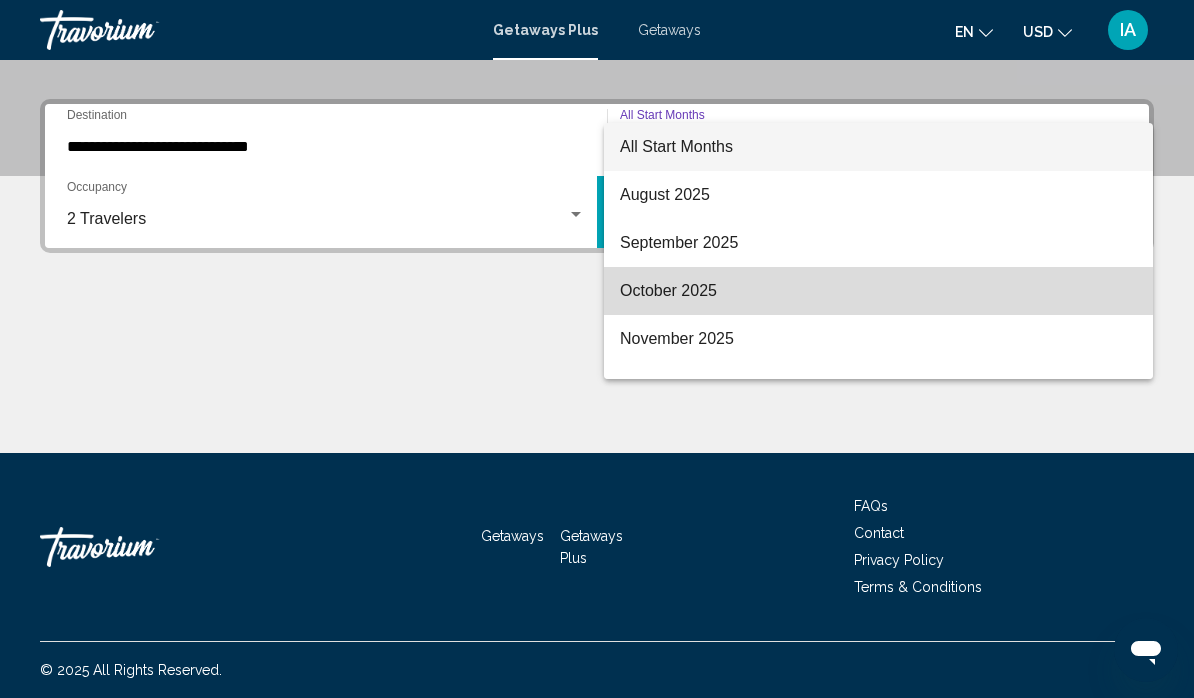 click on "October 2025" at bounding box center (878, 291) 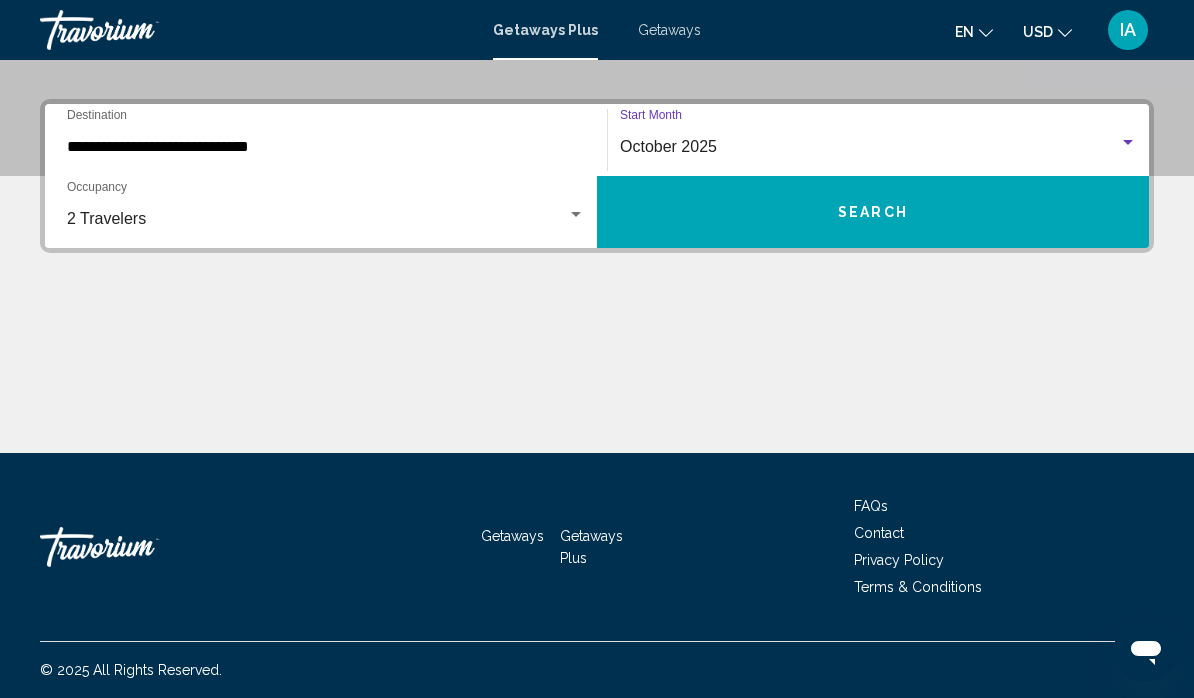 click on "Search" at bounding box center (873, 212) 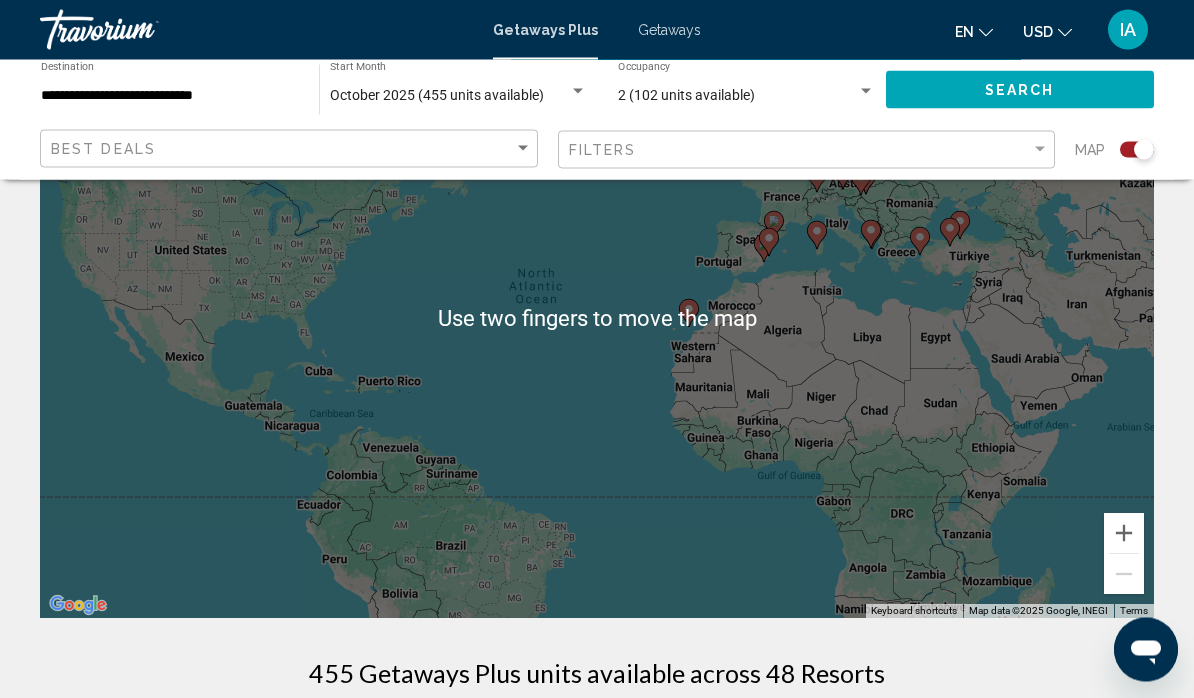 scroll, scrollTop: 196, scrollLeft: 0, axis: vertical 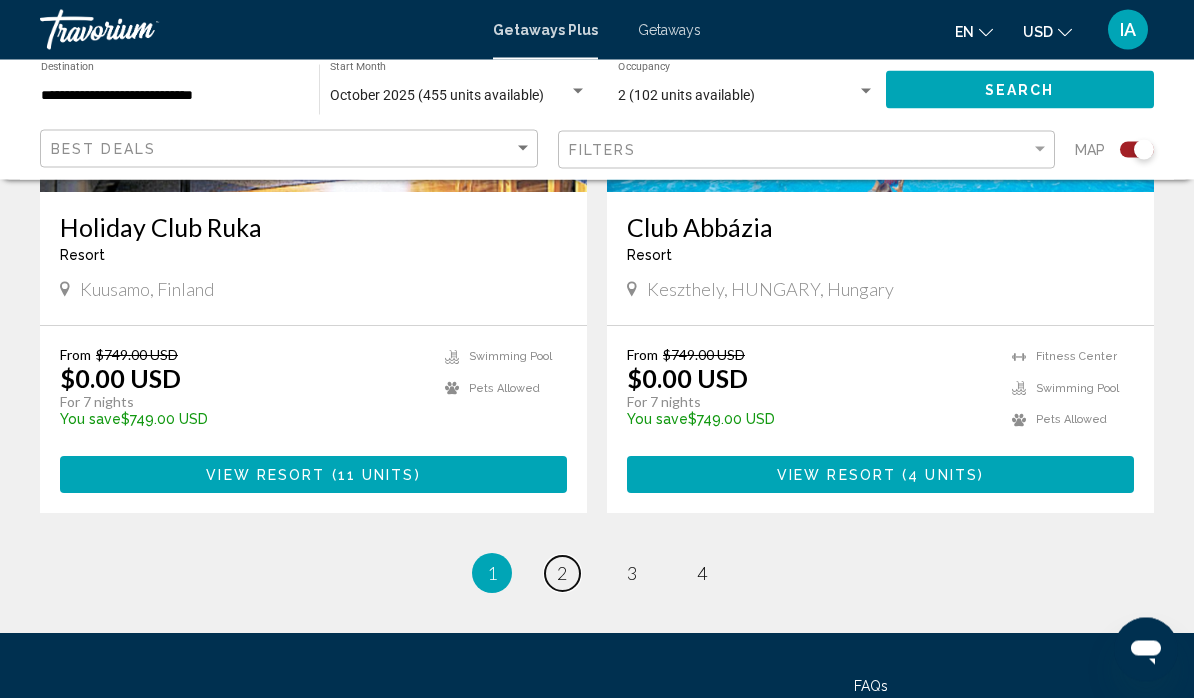 click on "page  2" at bounding box center (562, 574) 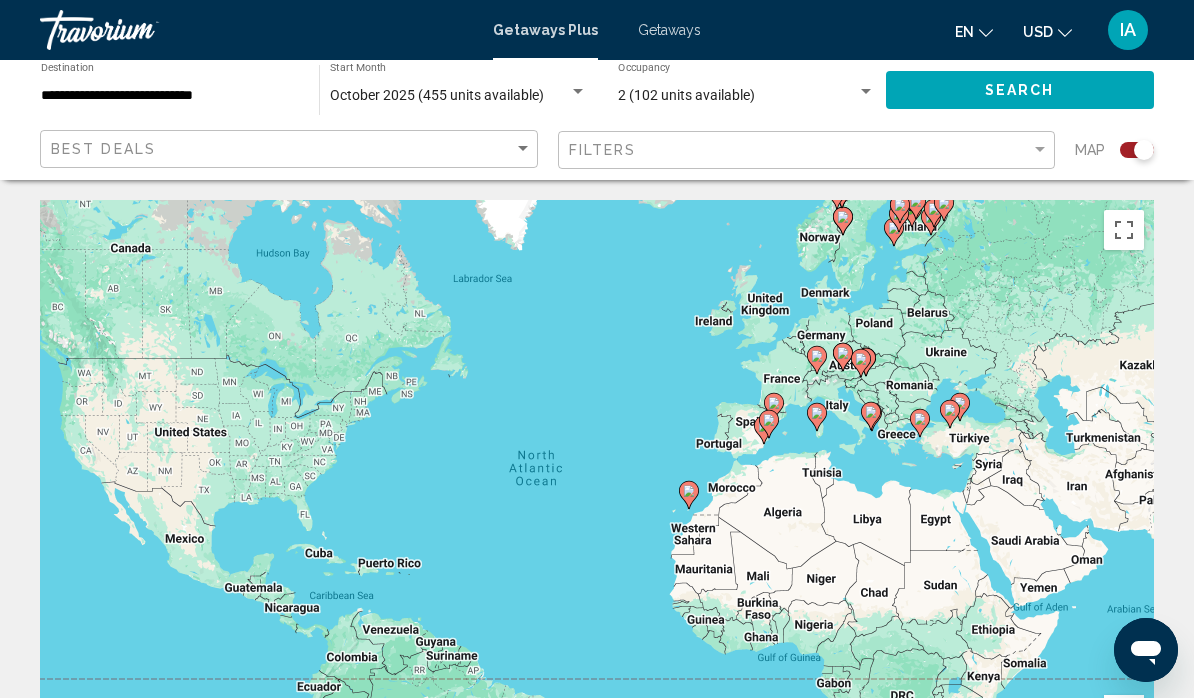 click on "To activate drag with keyboard, press Alt + Enter. Once in keyboard drag state, use the arrow keys to move the marker. To complete the drag, press the Enter key. To cancel, press Escape." at bounding box center [597, 500] 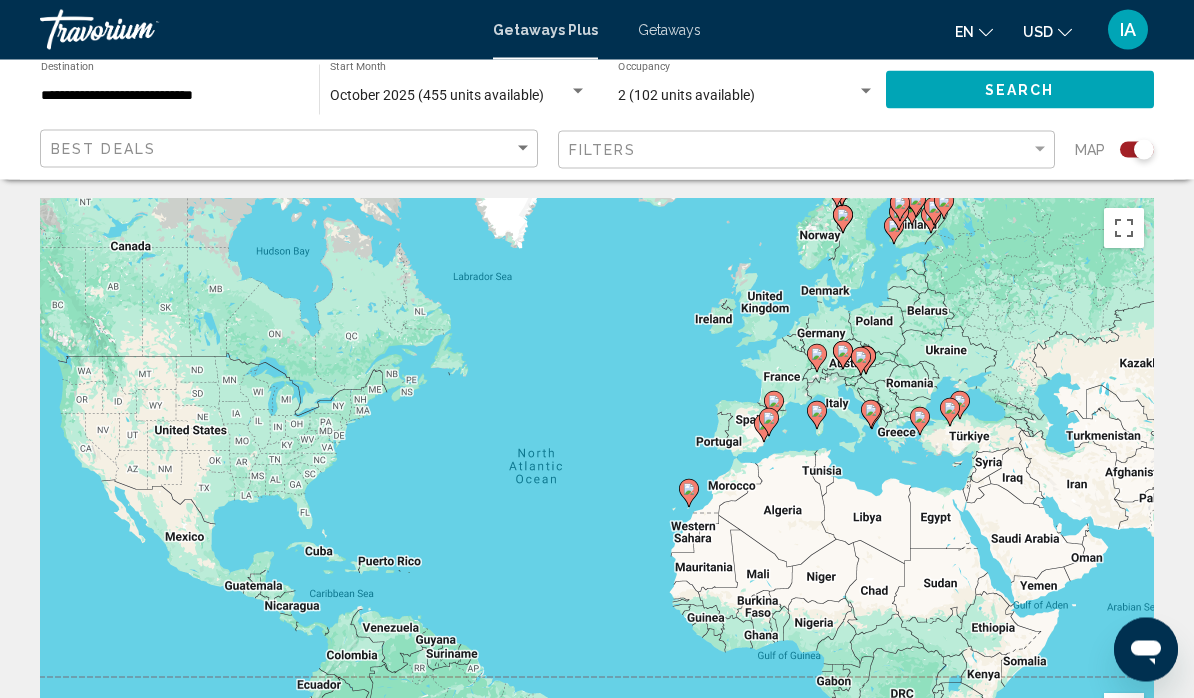 scroll, scrollTop: 0, scrollLeft: 0, axis: both 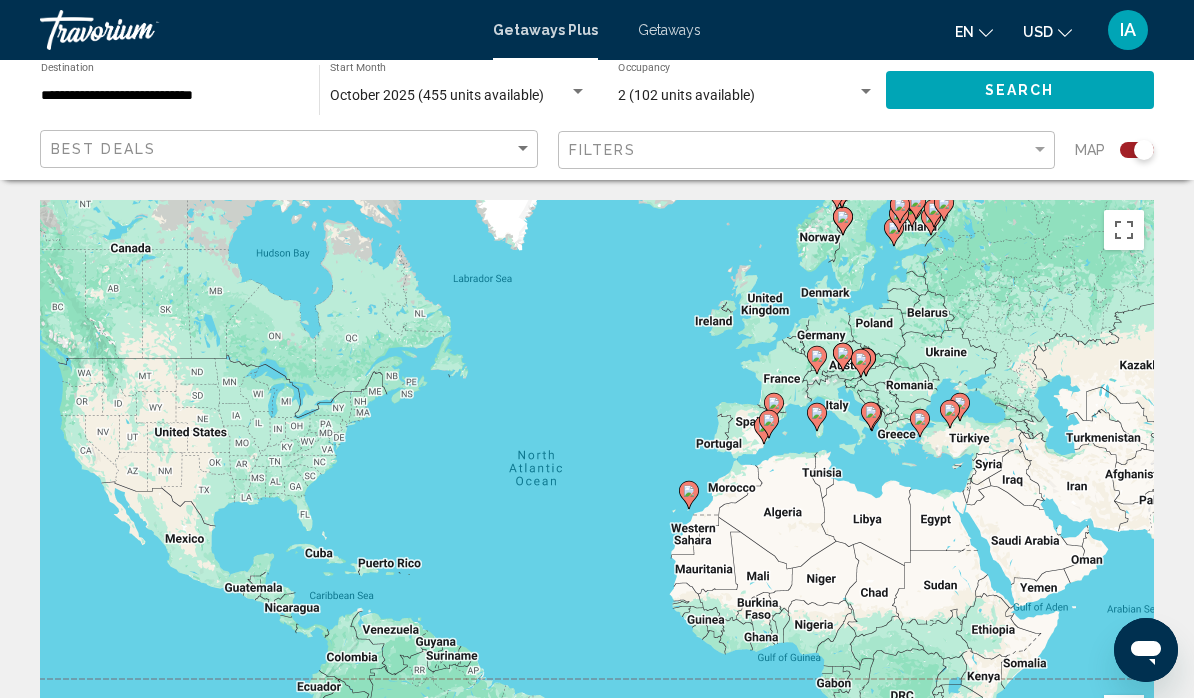 click 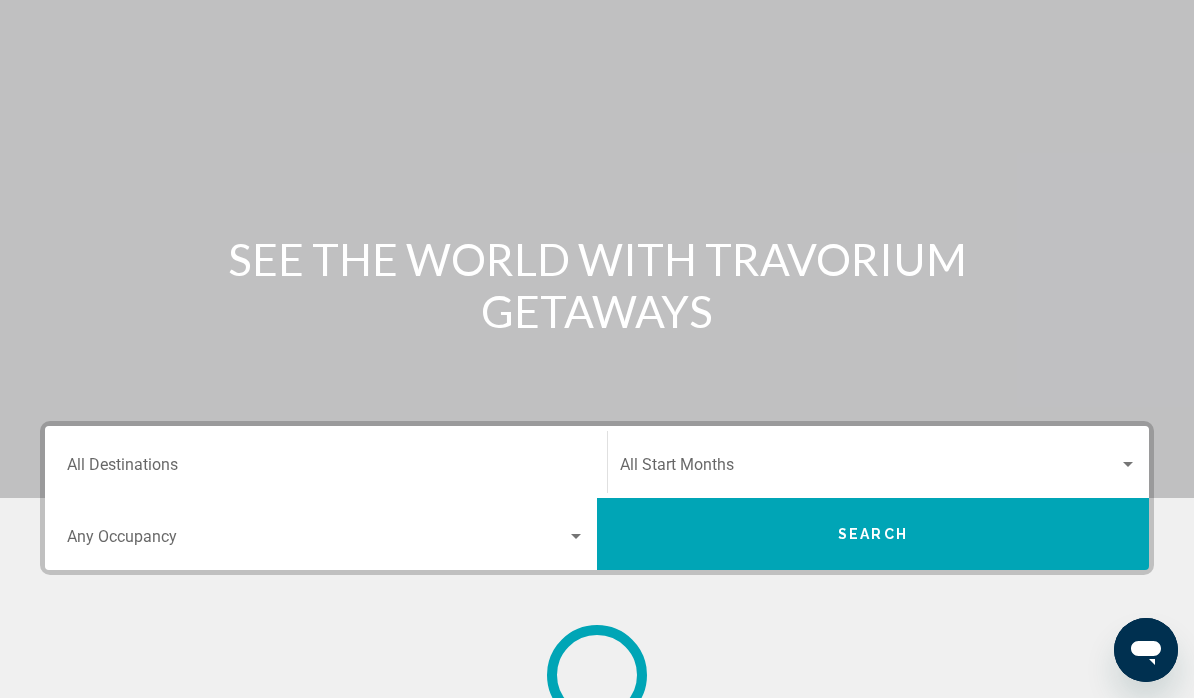 scroll, scrollTop: 0, scrollLeft: 0, axis: both 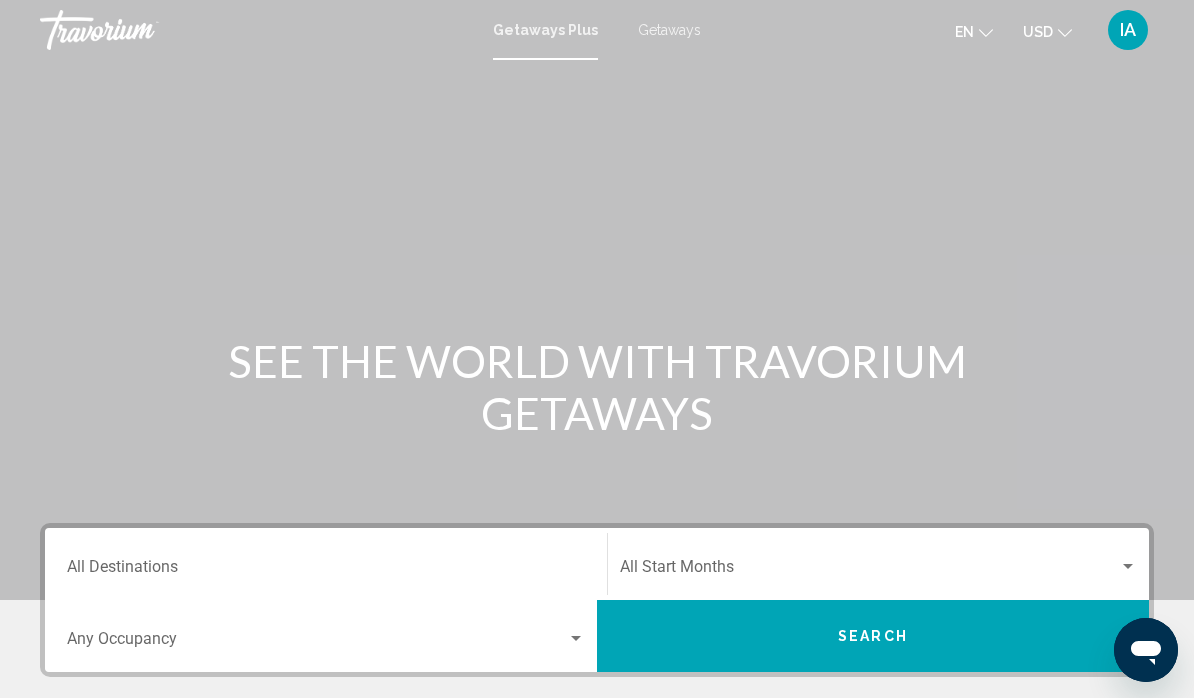 click on "Destination All Destinations" at bounding box center [326, 571] 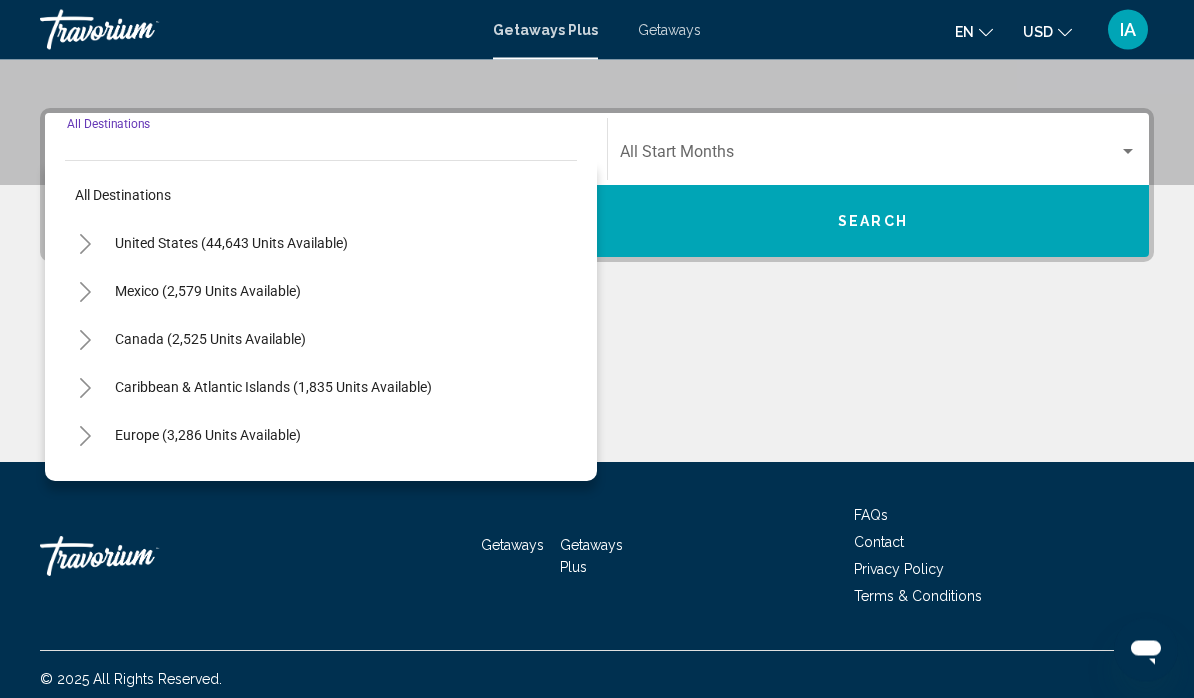scroll, scrollTop: 424, scrollLeft: 0, axis: vertical 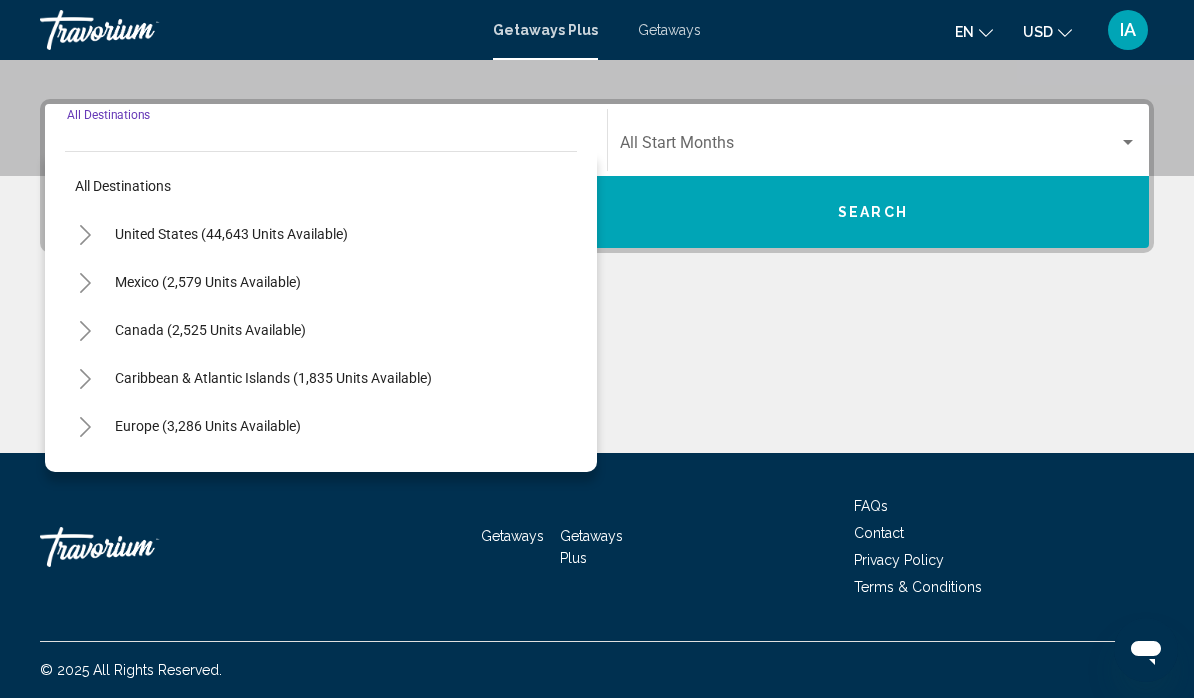 click on "Europe (3,286 units available)" at bounding box center [208, 474] 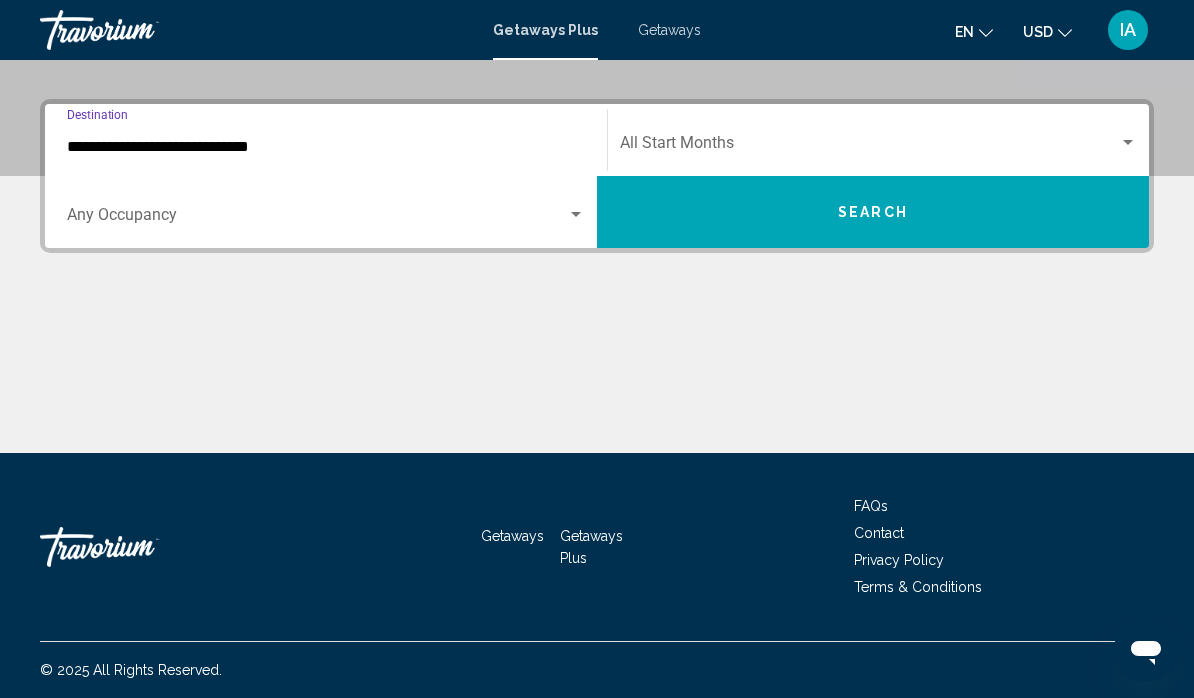 click at bounding box center [1128, 143] 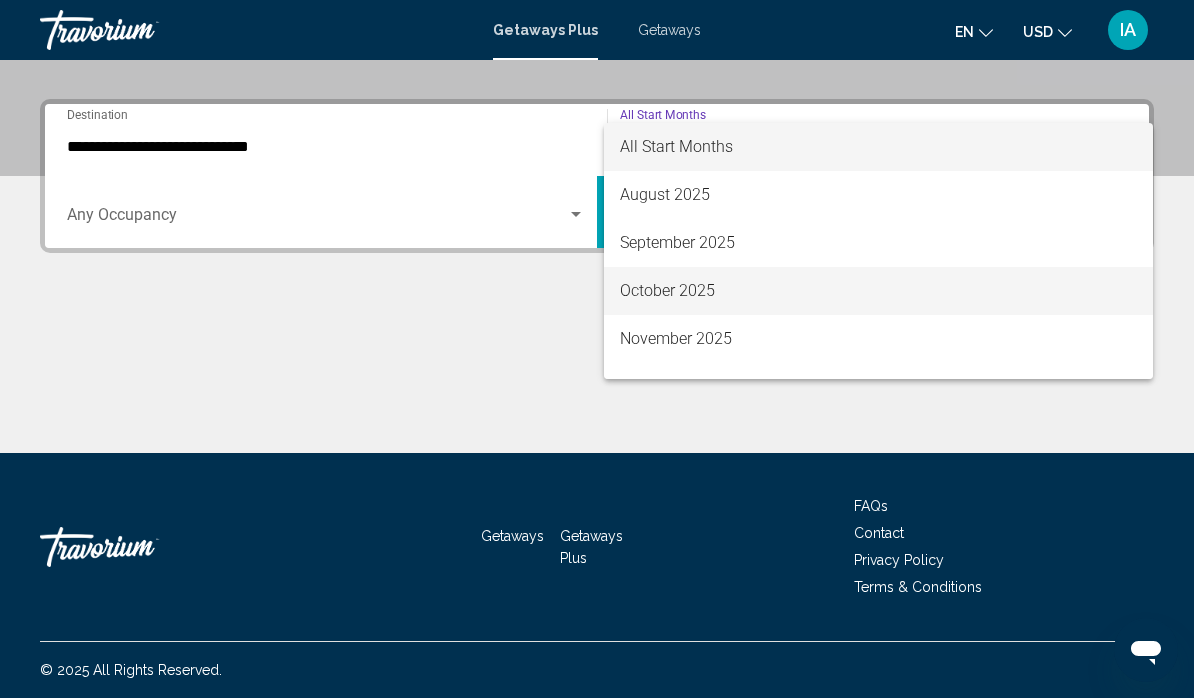 click on "October 2025" at bounding box center [878, 291] 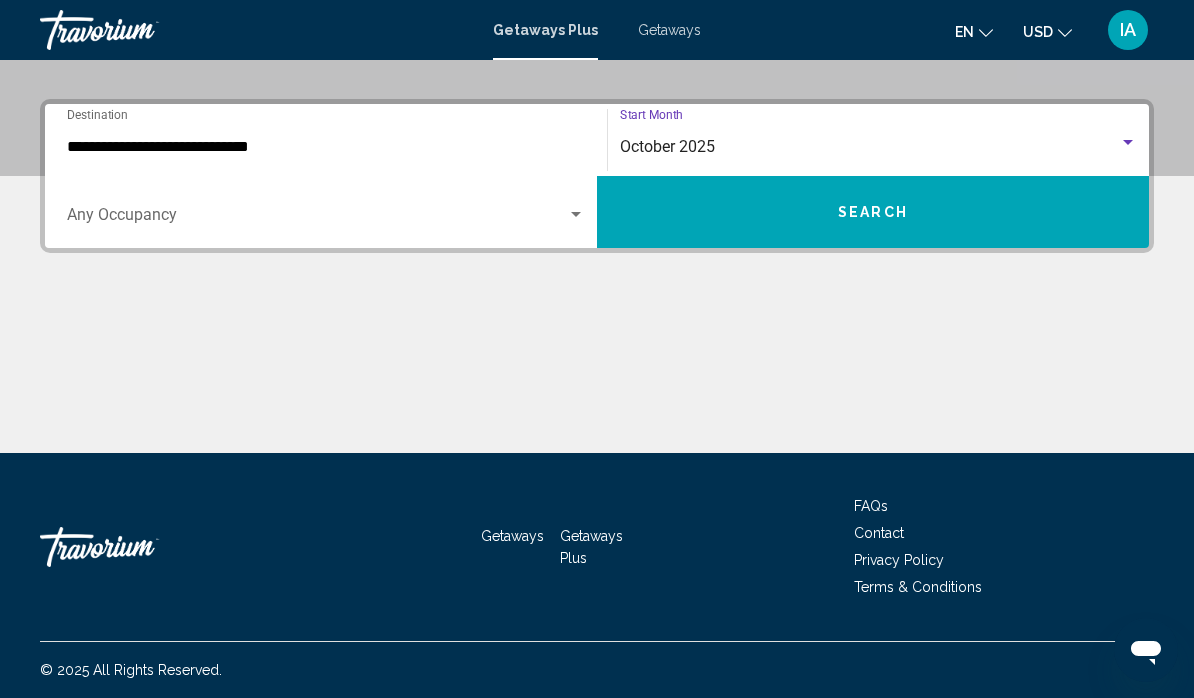 click at bounding box center (317, 219) 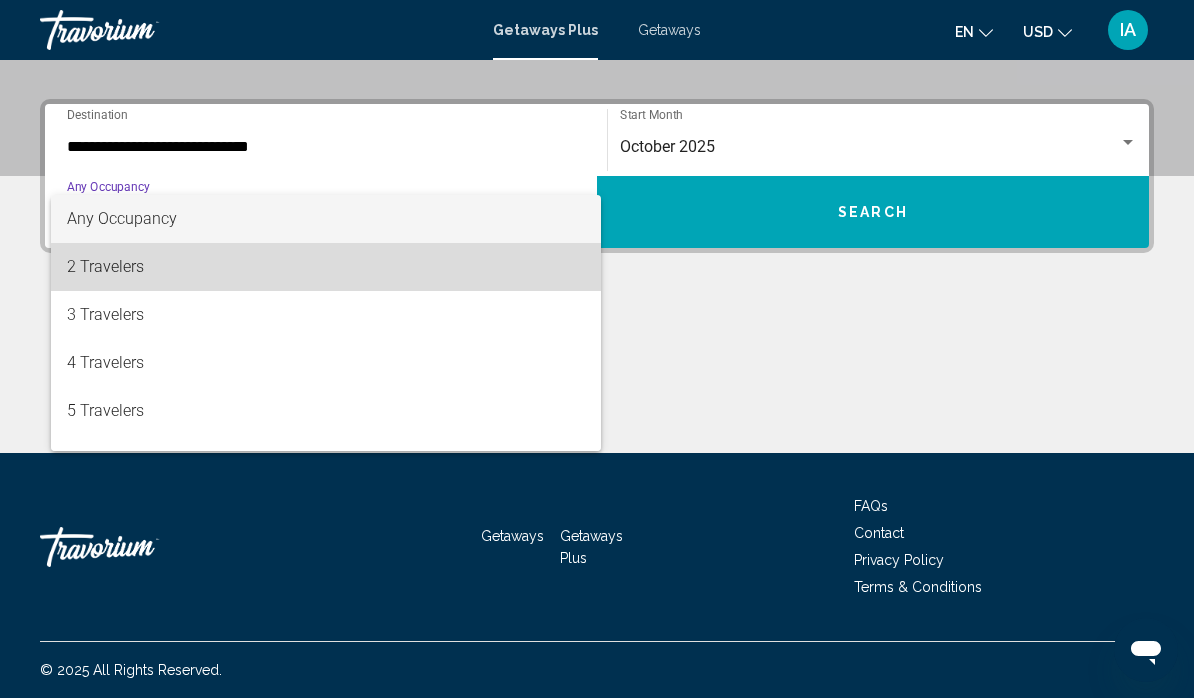 click on "2 Travelers" at bounding box center [326, 267] 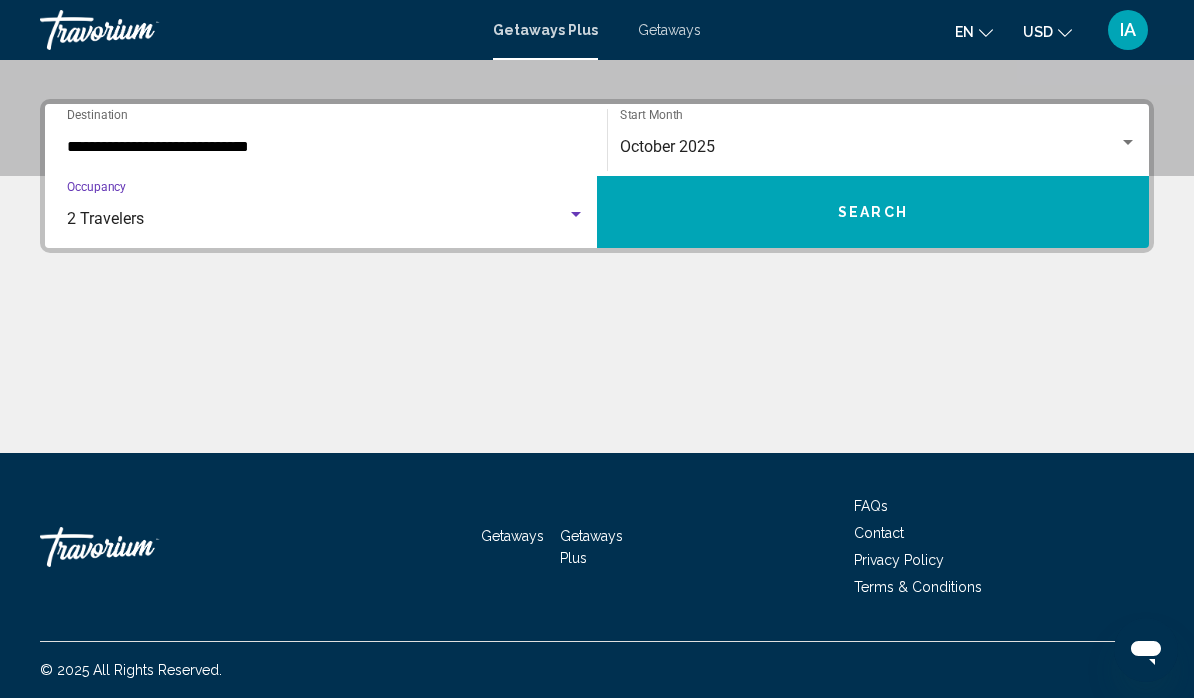 click on "Search" at bounding box center (873, 212) 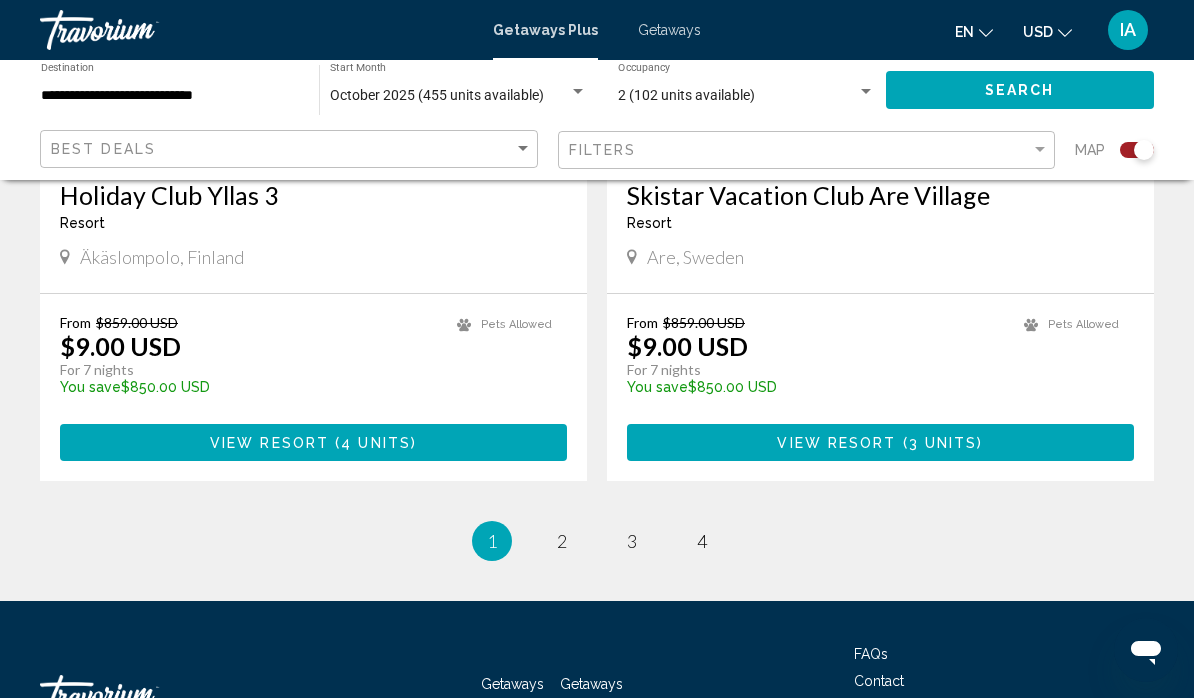 scroll, scrollTop: 4490, scrollLeft: 0, axis: vertical 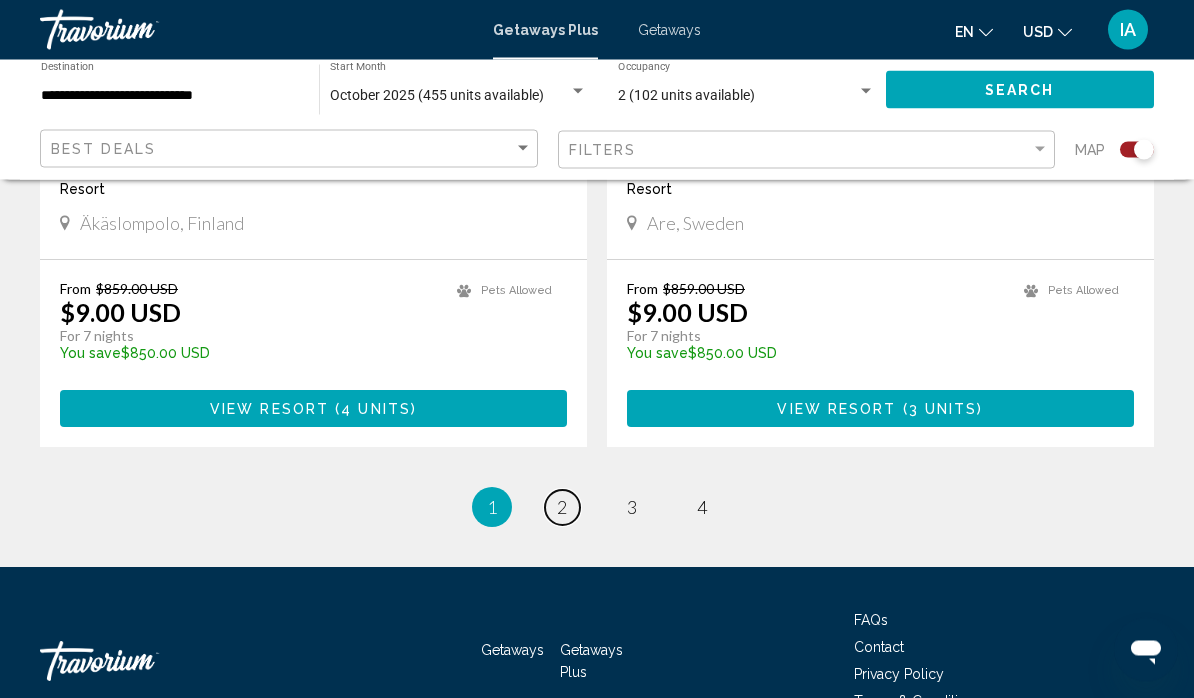 click on "page  2" at bounding box center [562, 508] 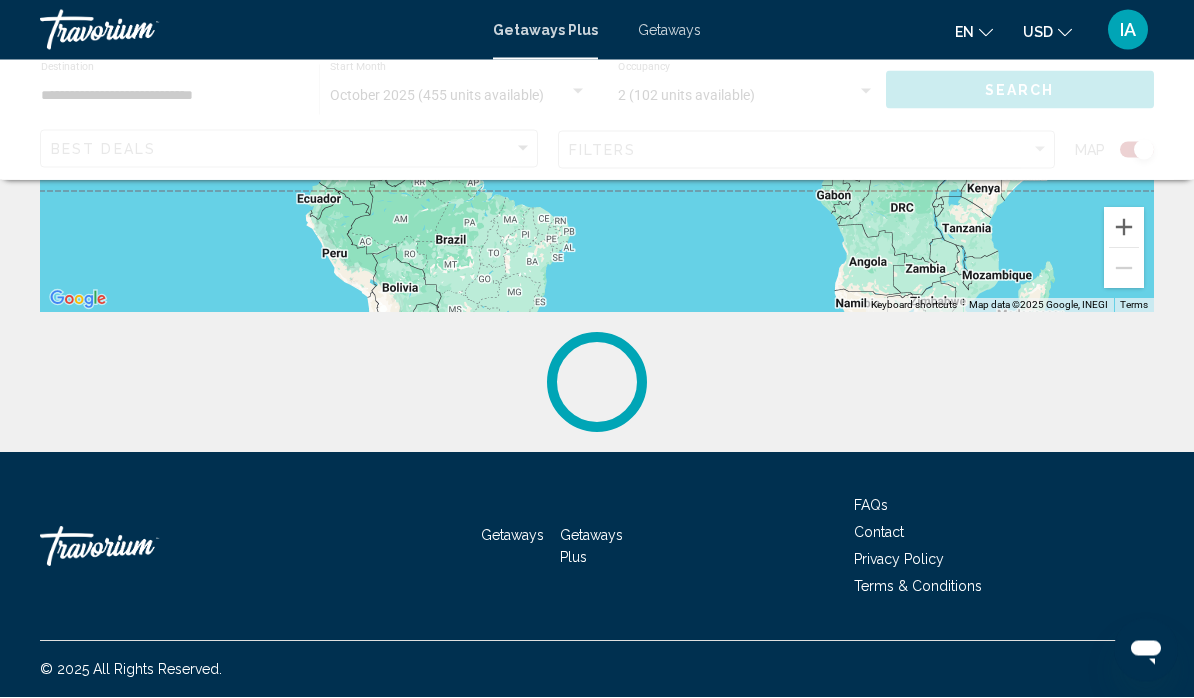 scroll, scrollTop: 0, scrollLeft: 0, axis: both 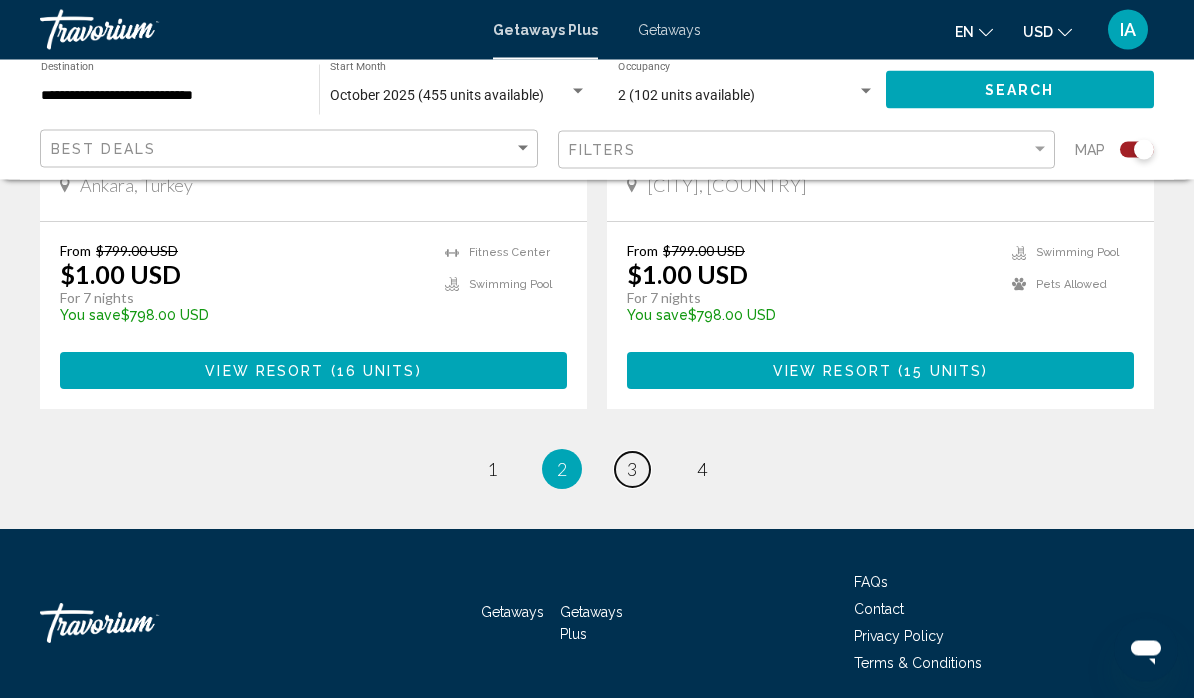 click on "3" at bounding box center (632, 470) 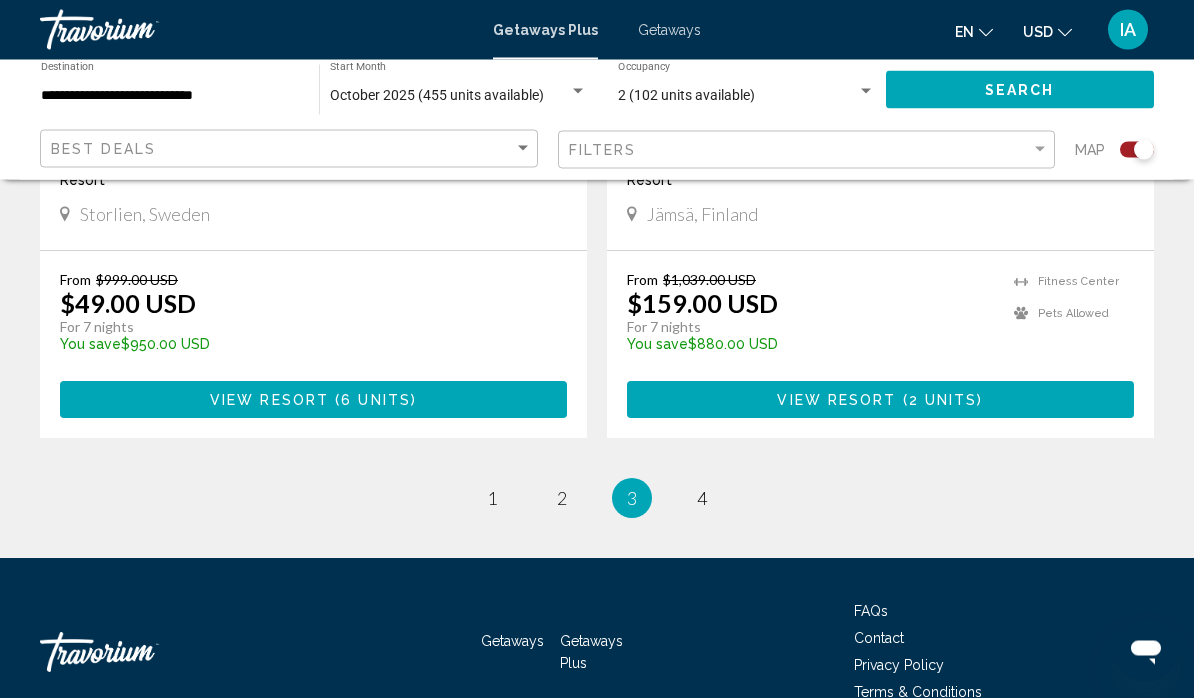scroll, scrollTop: 4528, scrollLeft: 0, axis: vertical 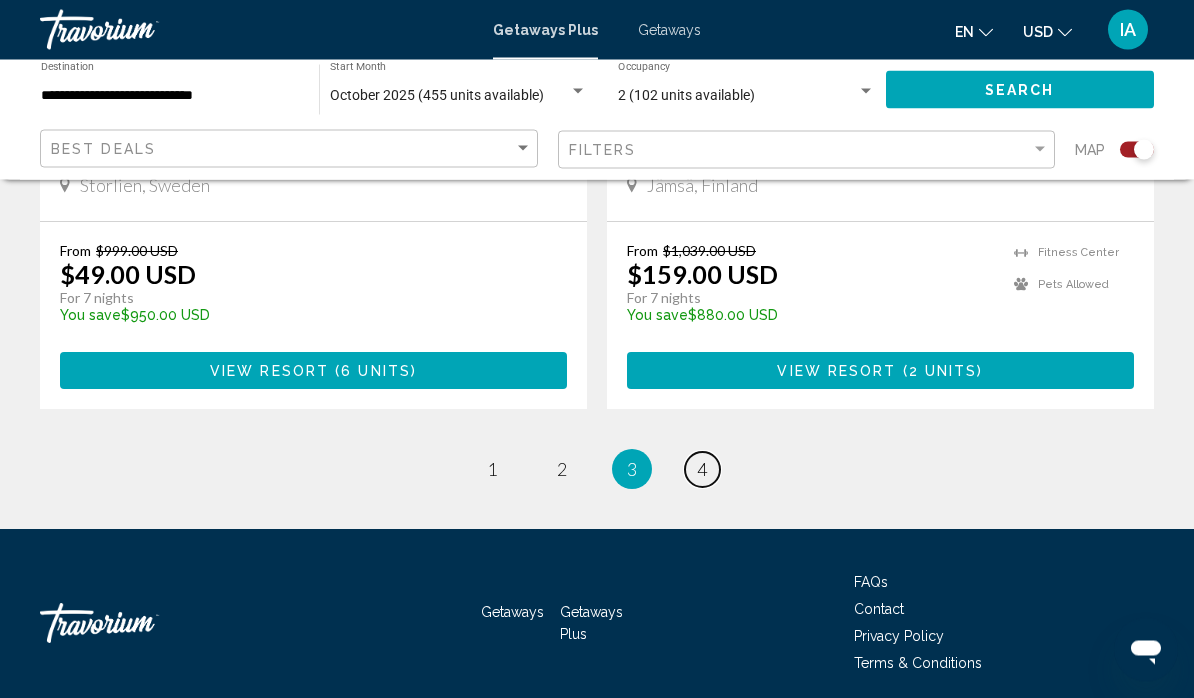 click on "4" at bounding box center [702, 470] 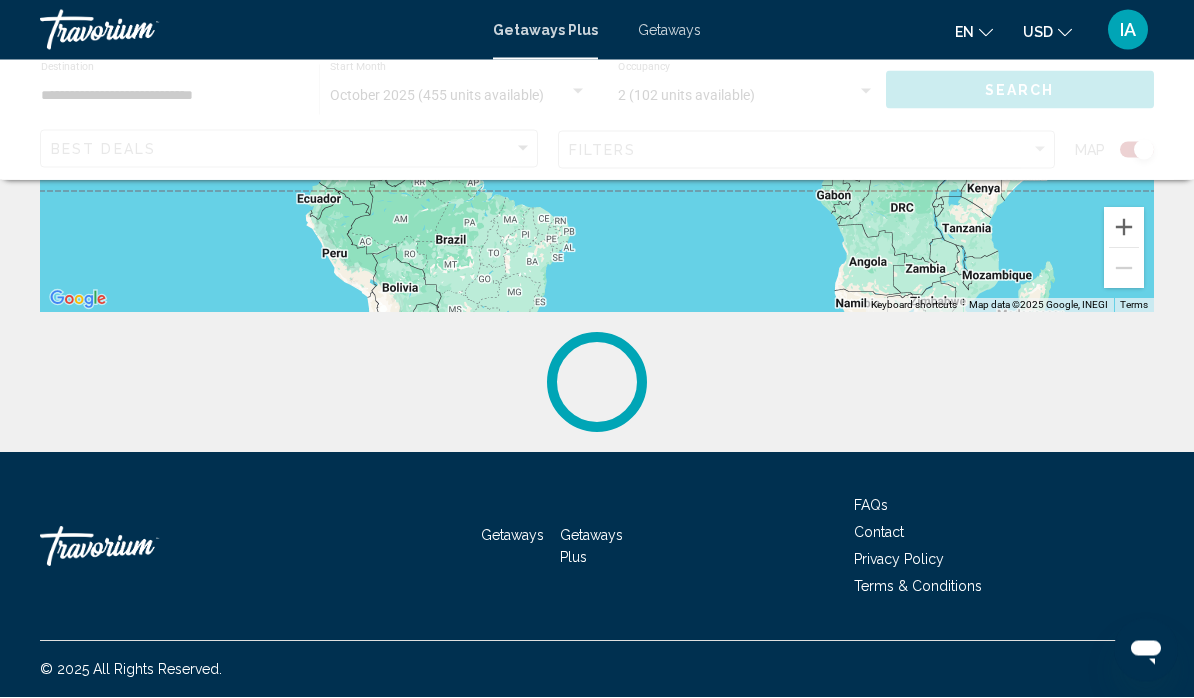 scroll, scrollTop: 0, scrollLeft: 0, axis: both 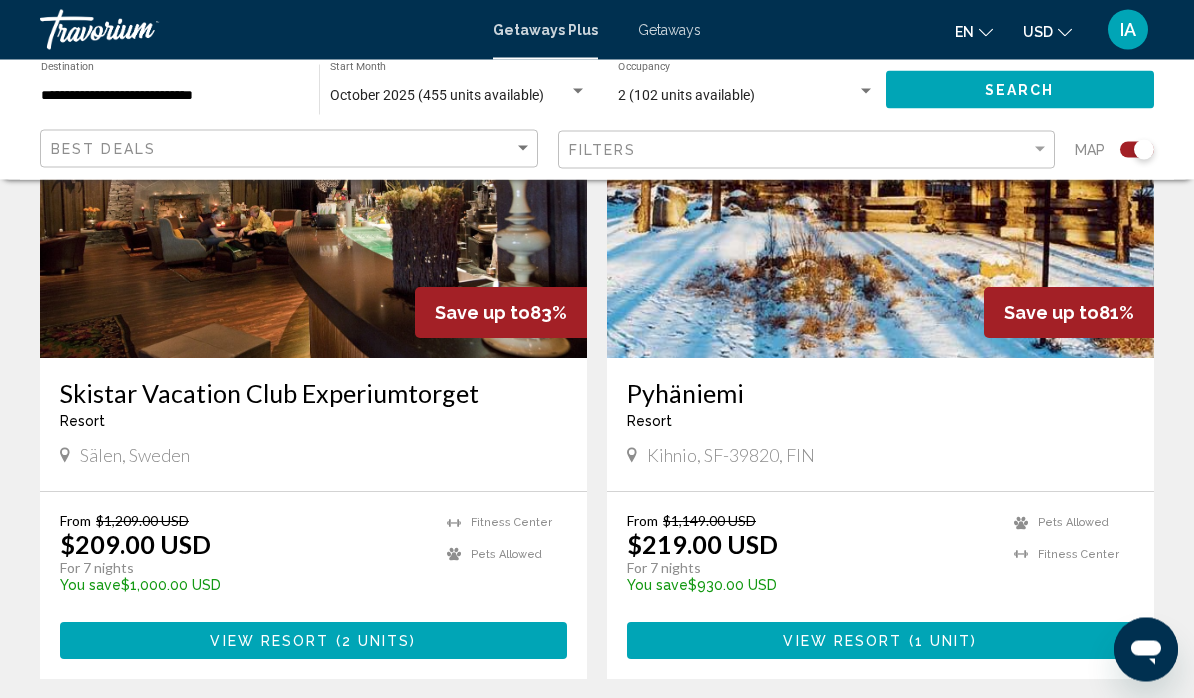 click at bounding box center [313, 199] 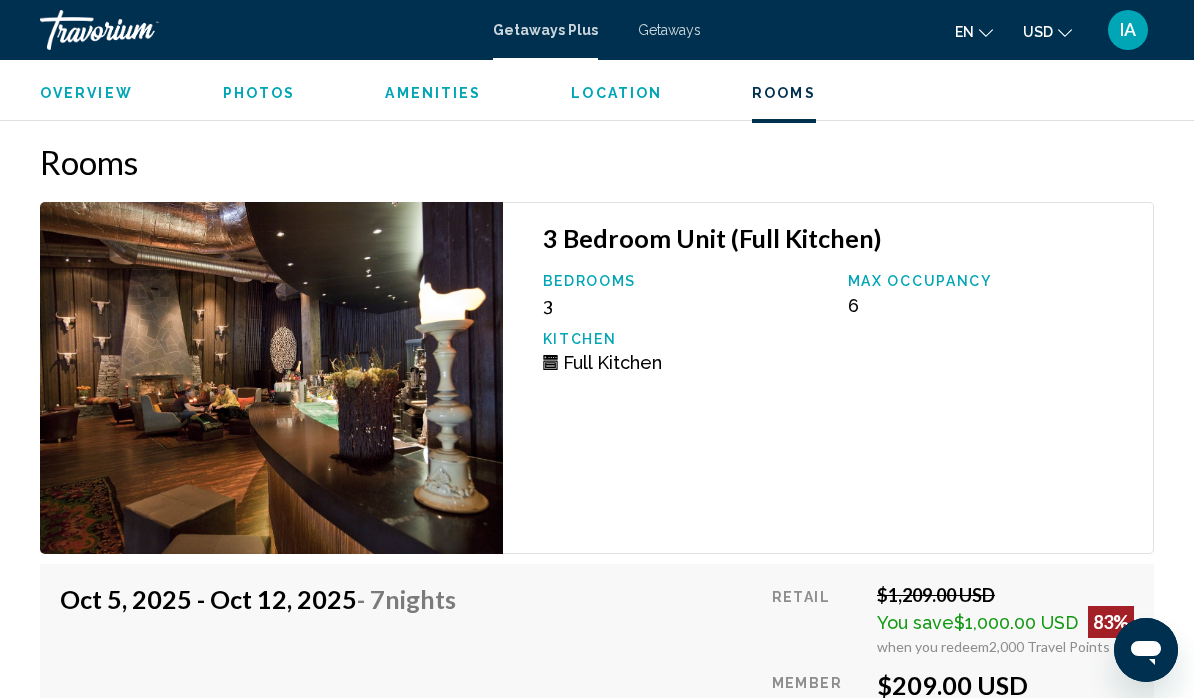 scroll, scrollTop: 3763, scrollLeft: 0, axis: vertical 